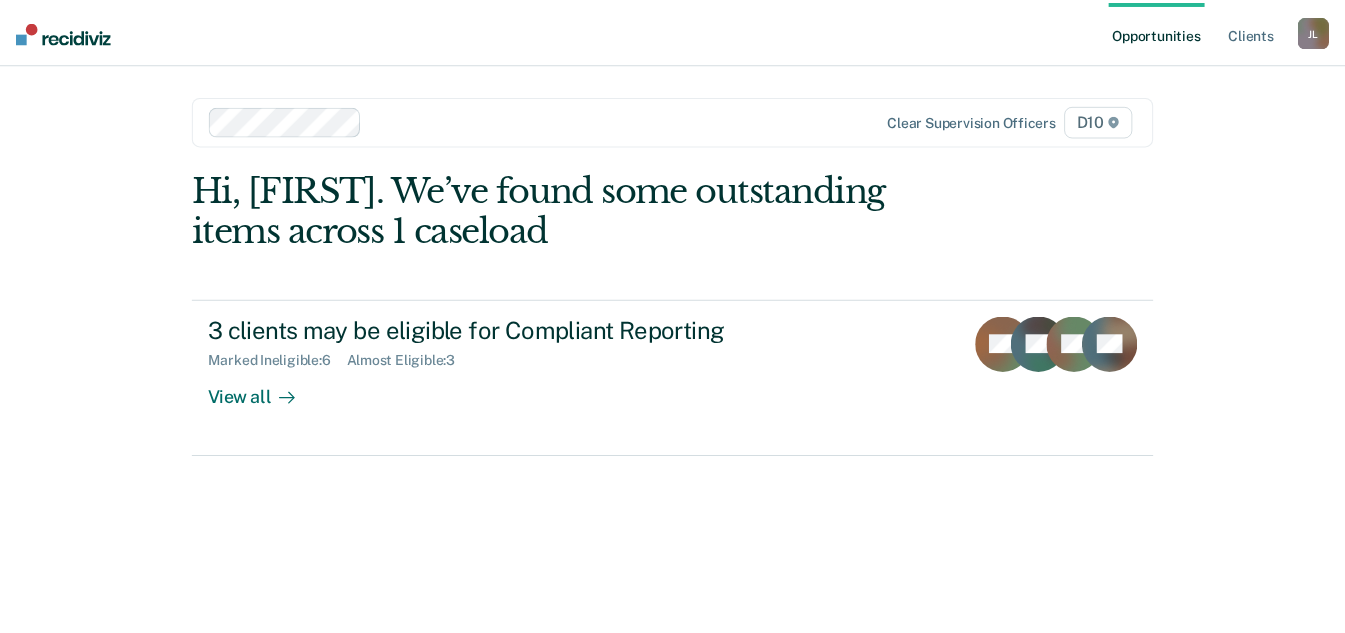 scroll, scrollTop: 0, scrollLeft: 0, axis: both 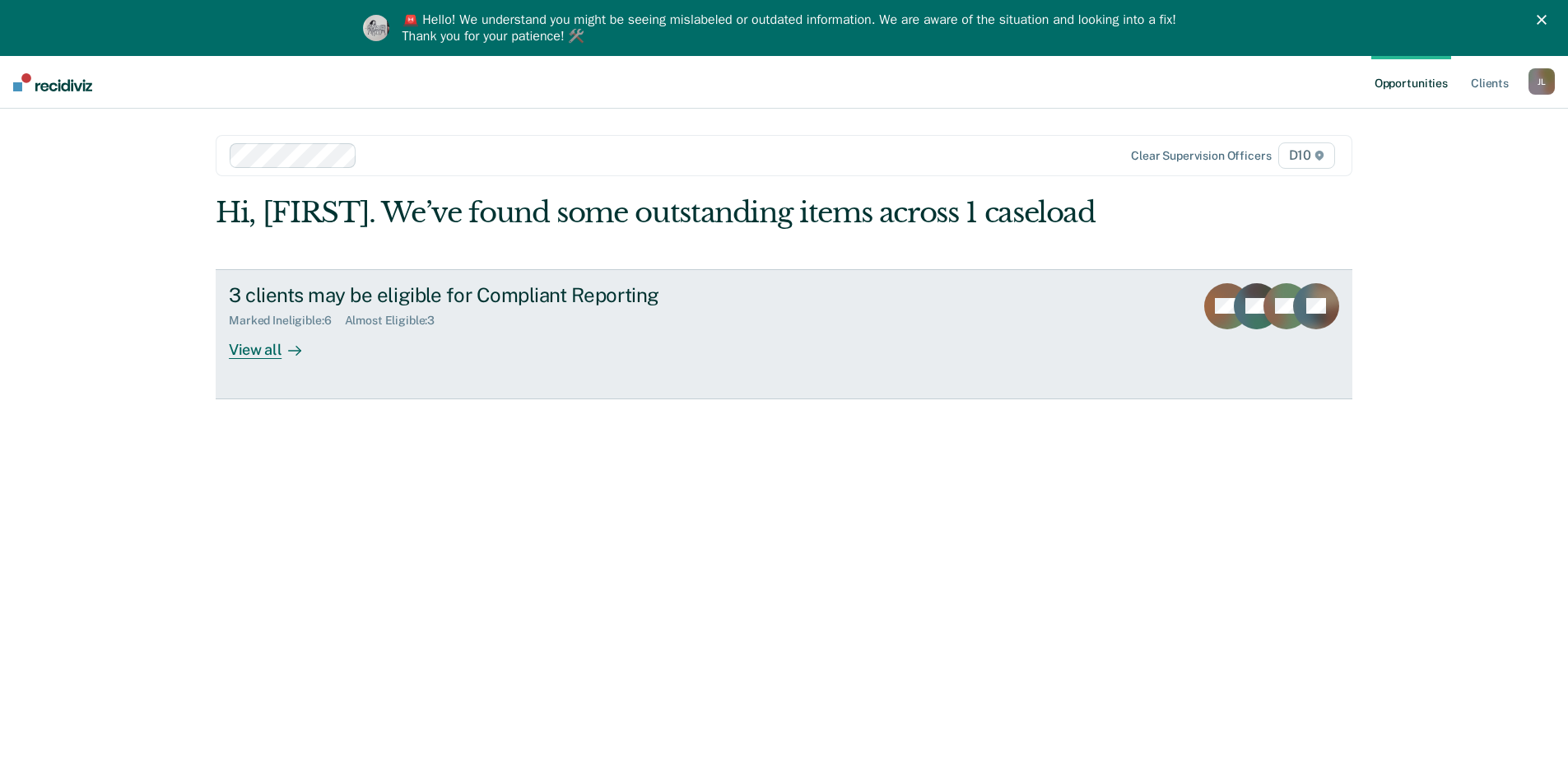 click on "View all" at bounding box center [275, 342] 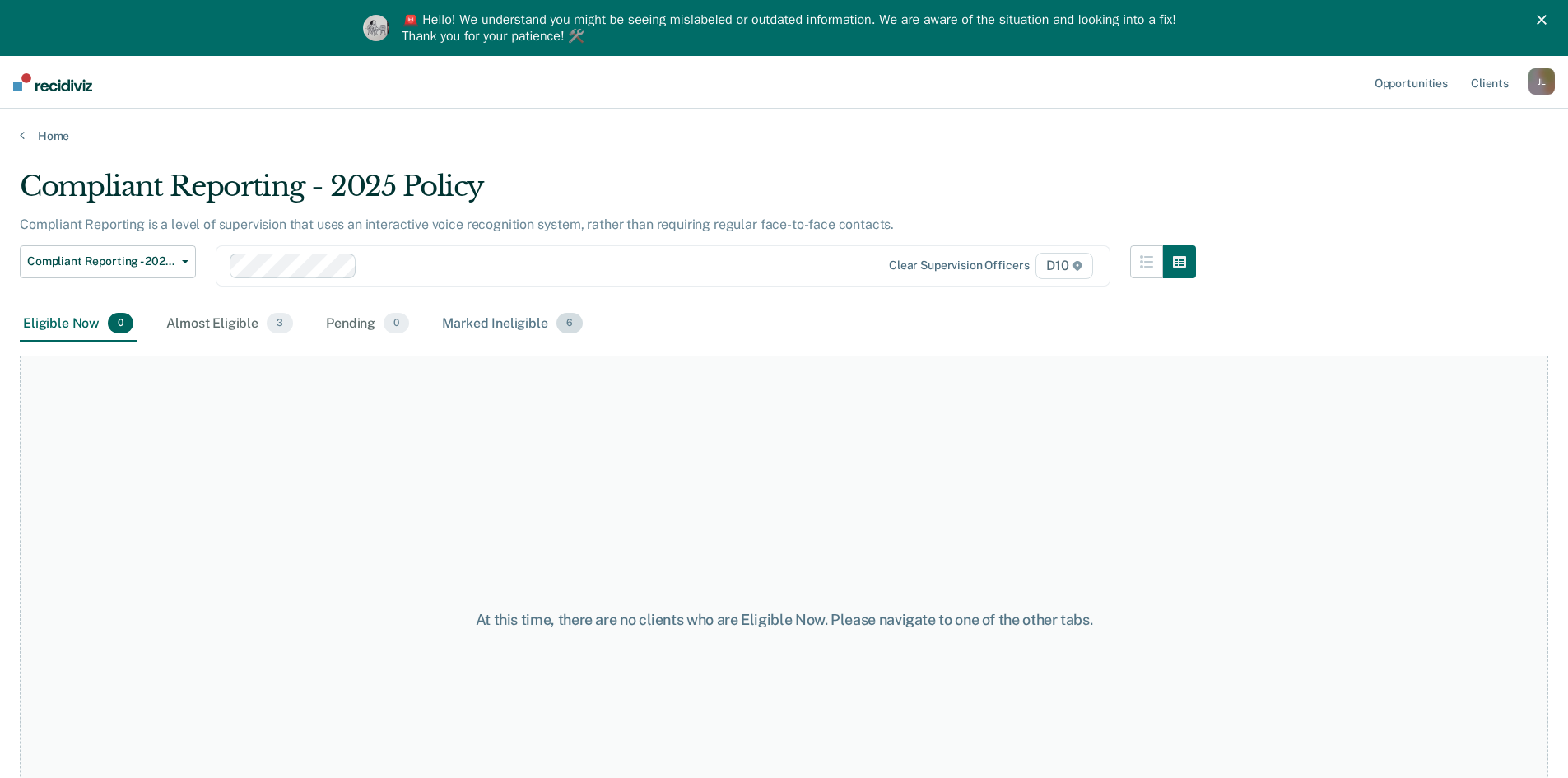 click on "Marked Ineligible 6" at bounding box center (512, 324) 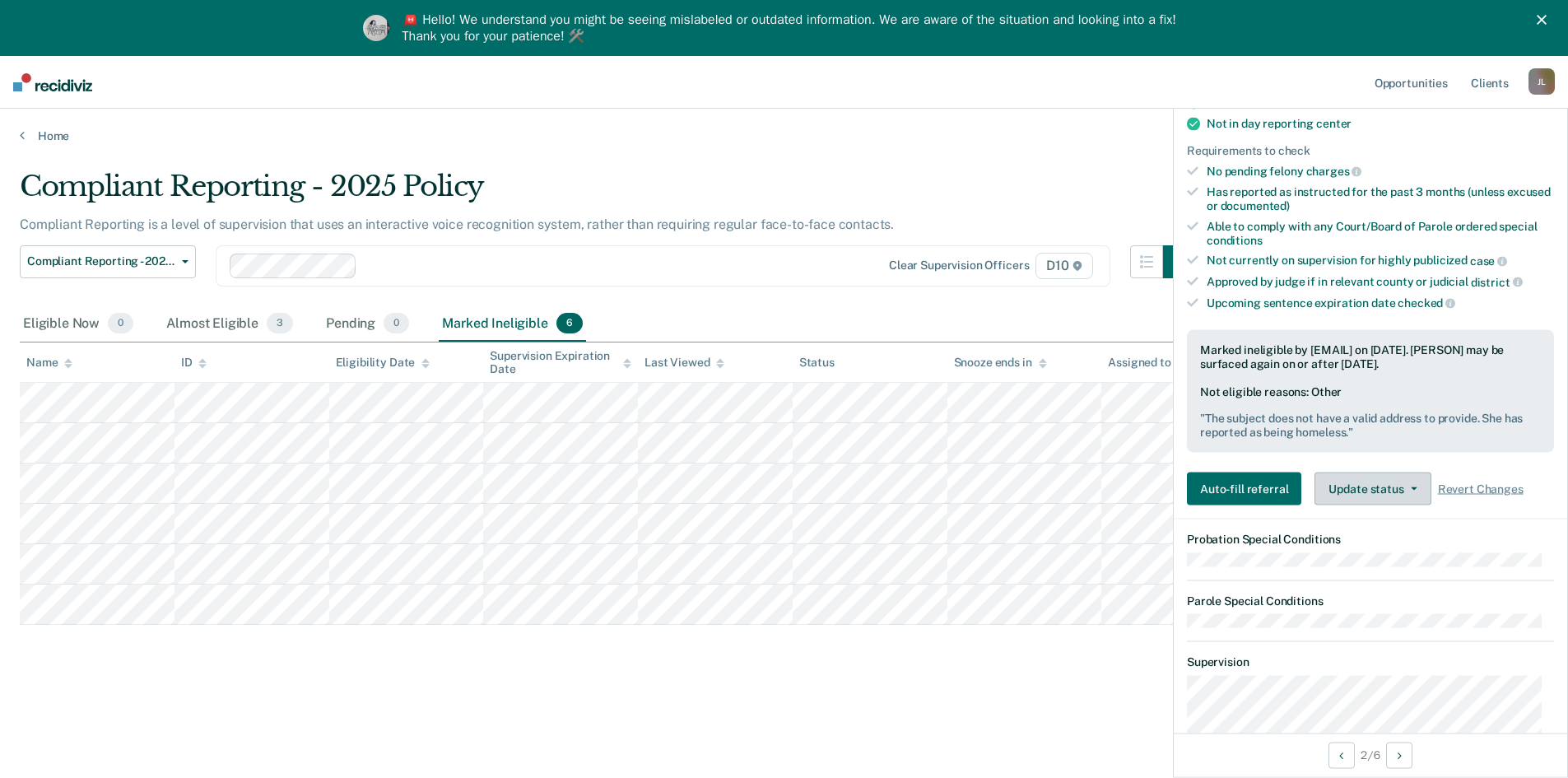 scroll, scrollTop: 329, scrollLeft: 0, axis: vertical 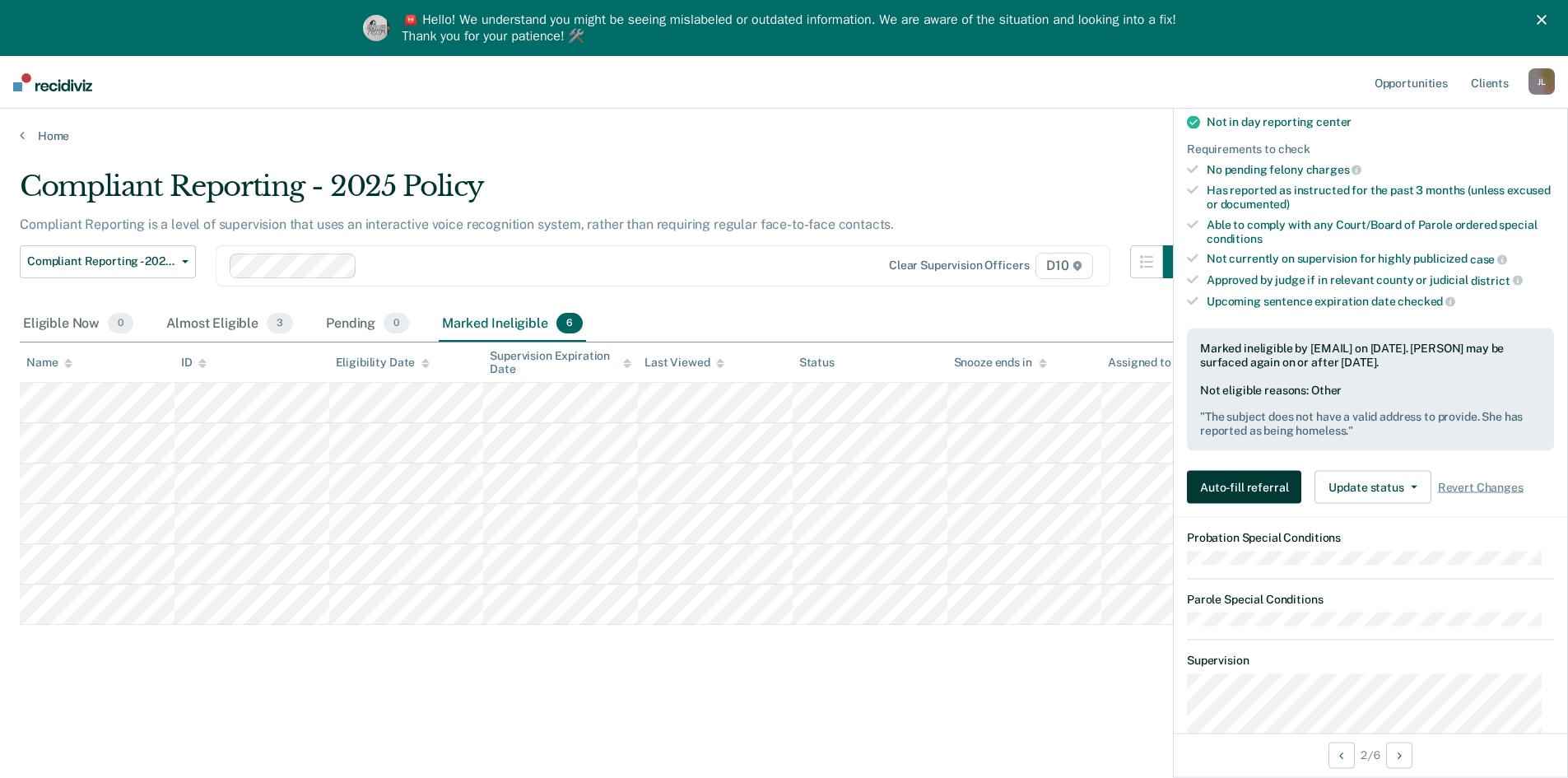 click on "Auto-fill referral" at bounding box center (1244, 487) 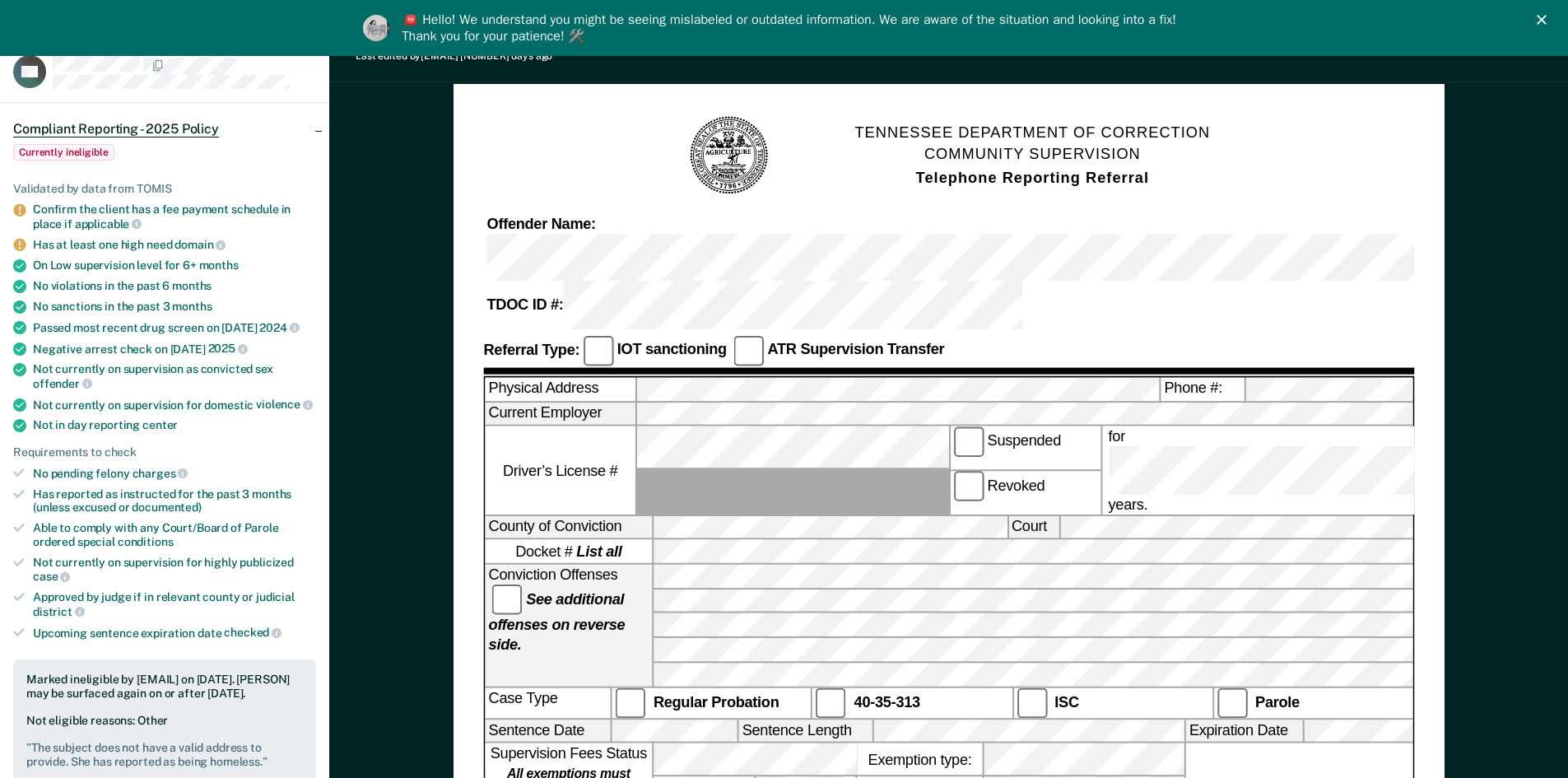 scroll, scrollTop: 165, scrollLeft: 0, axis: vertical 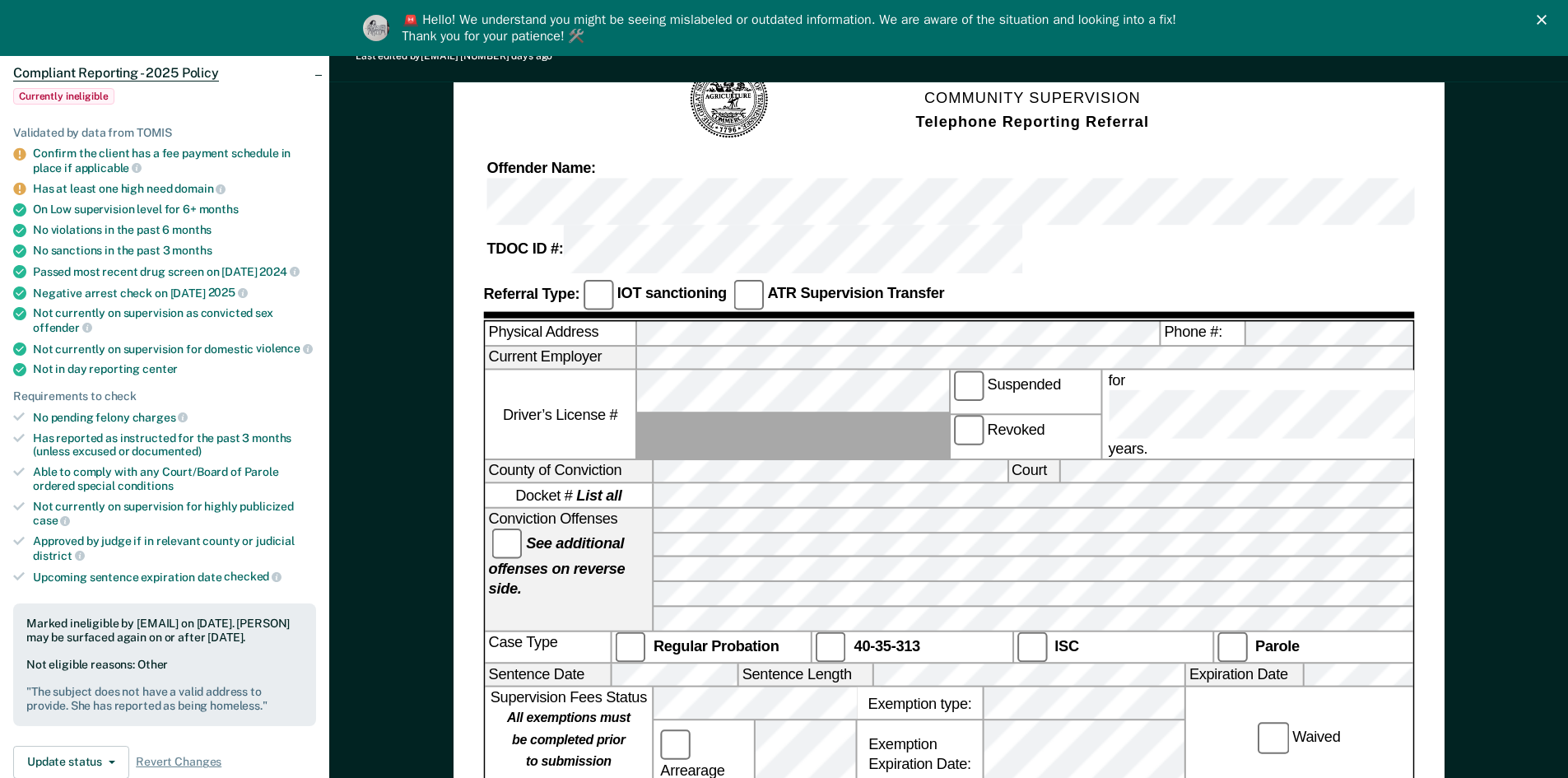 click on "Physical Address Phone #: Current Employer Driver’s License # Suspended Revoked for years. County of Conviction Court Docket # List all Conviction Offenses See additional offenses on reverse side. Case Type Regular Probation 40-35-313 ISC Parole Sentence Date Sentence Length Expiration Date Supervision Fees Status All exemptions must be completed prior to submission Arrearage Exemption type: Exemption Expiration Date: Waived Court Costs Paid in Full Balance Monthly Payment Restitution: Amount: Monthly Payment Payment made to:" at bounding box center [948, 606] 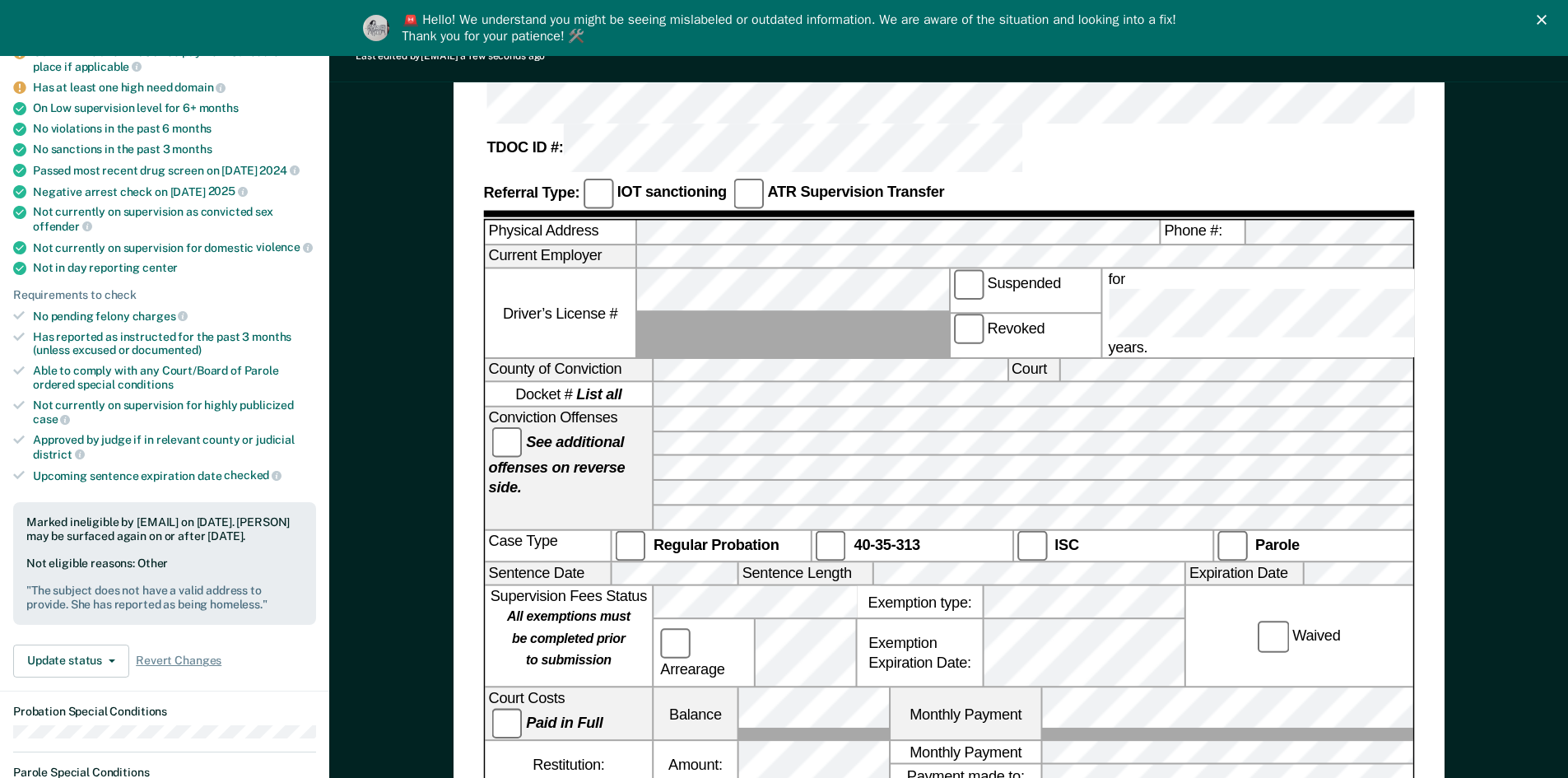 scroll, scrollTop: 247, scrollLeft: 0, axis: vertical 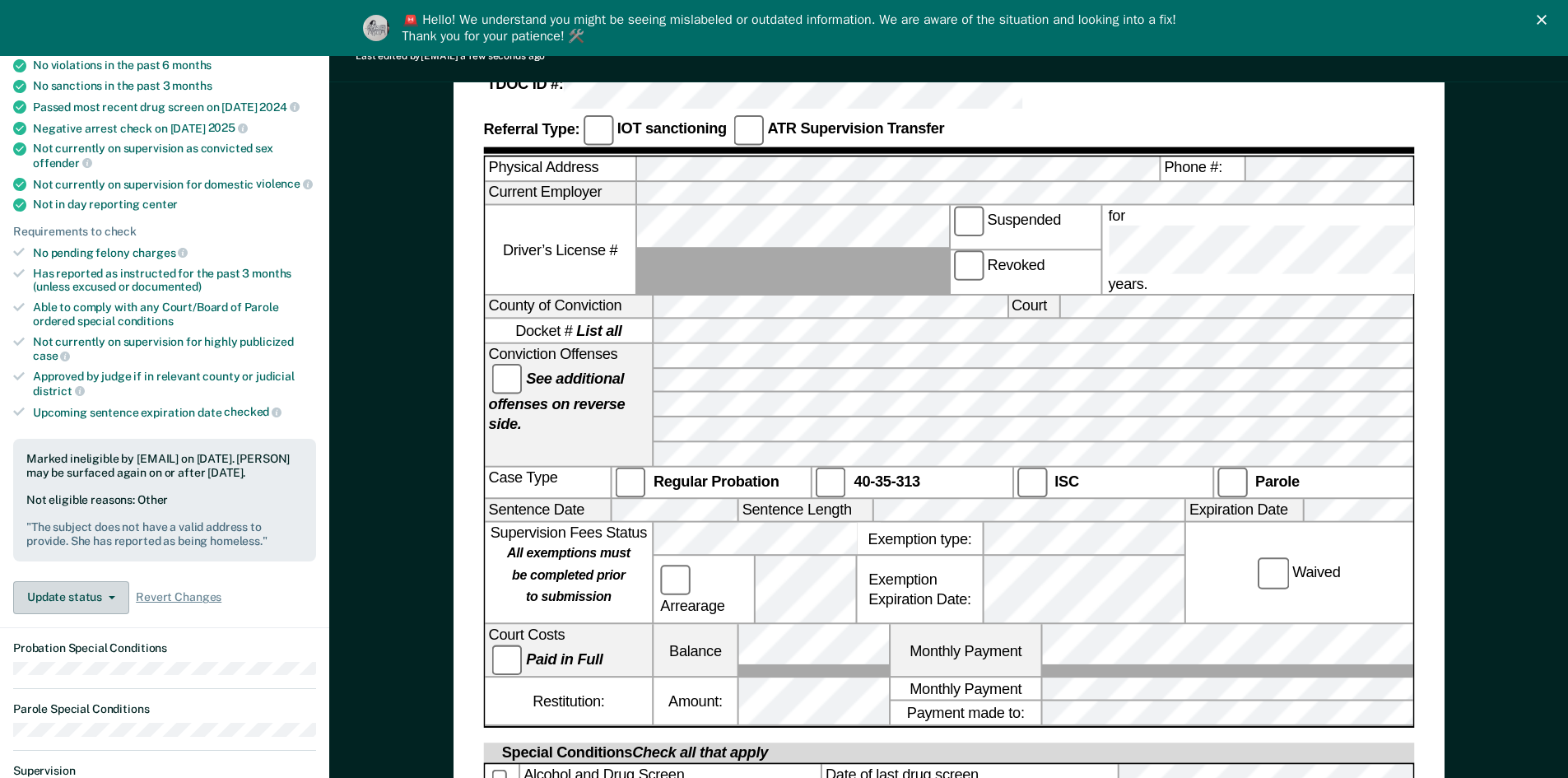click on "Update status" at bounding box center [71, 598] 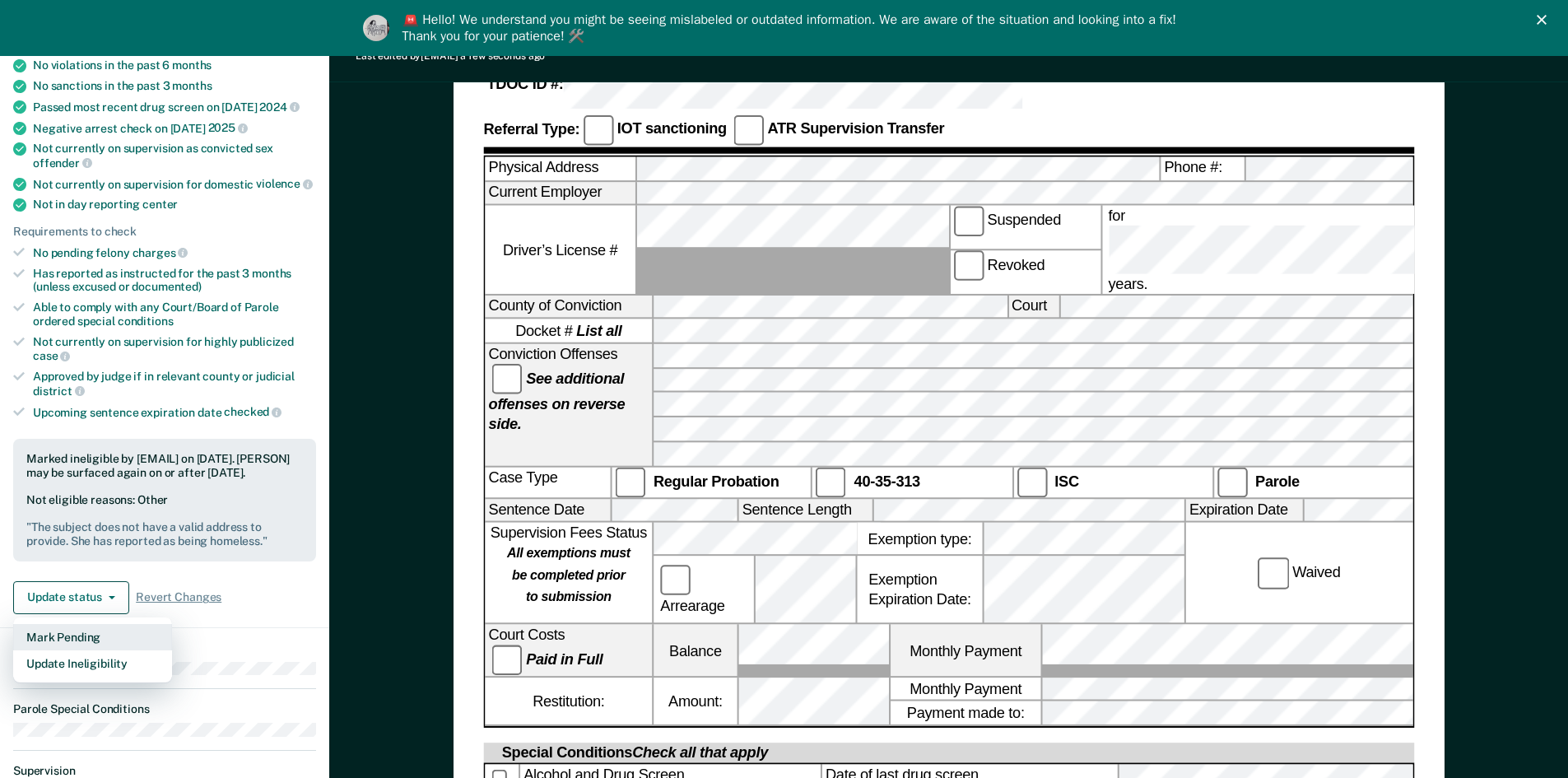 click on "Mark Pending" at bounding box center [92, 637] 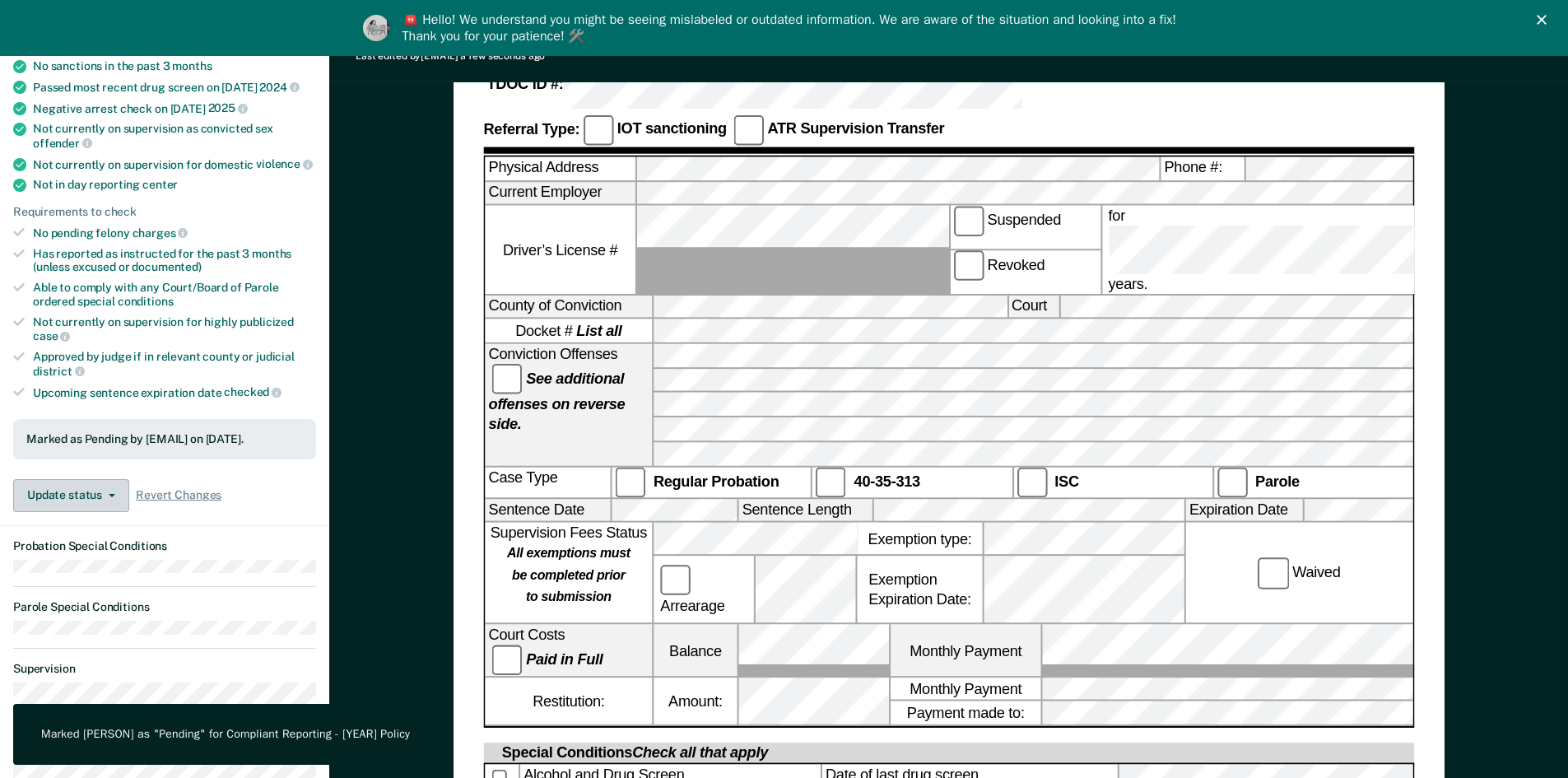 scroll, scrollTop: 310, scrollLeft: 0, axis: vertical 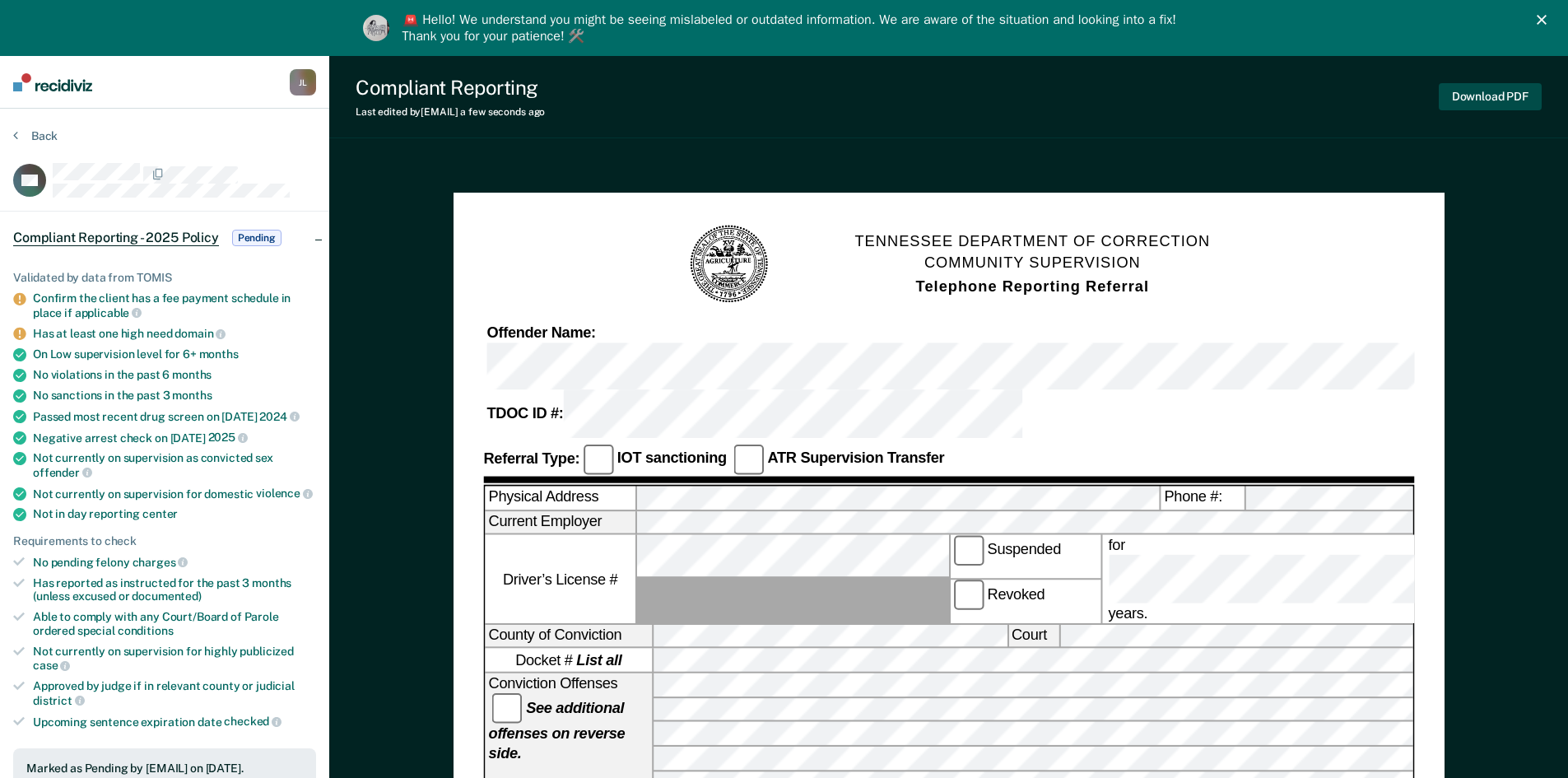 click on "Download PDF" at bounding box center (1490, 96) 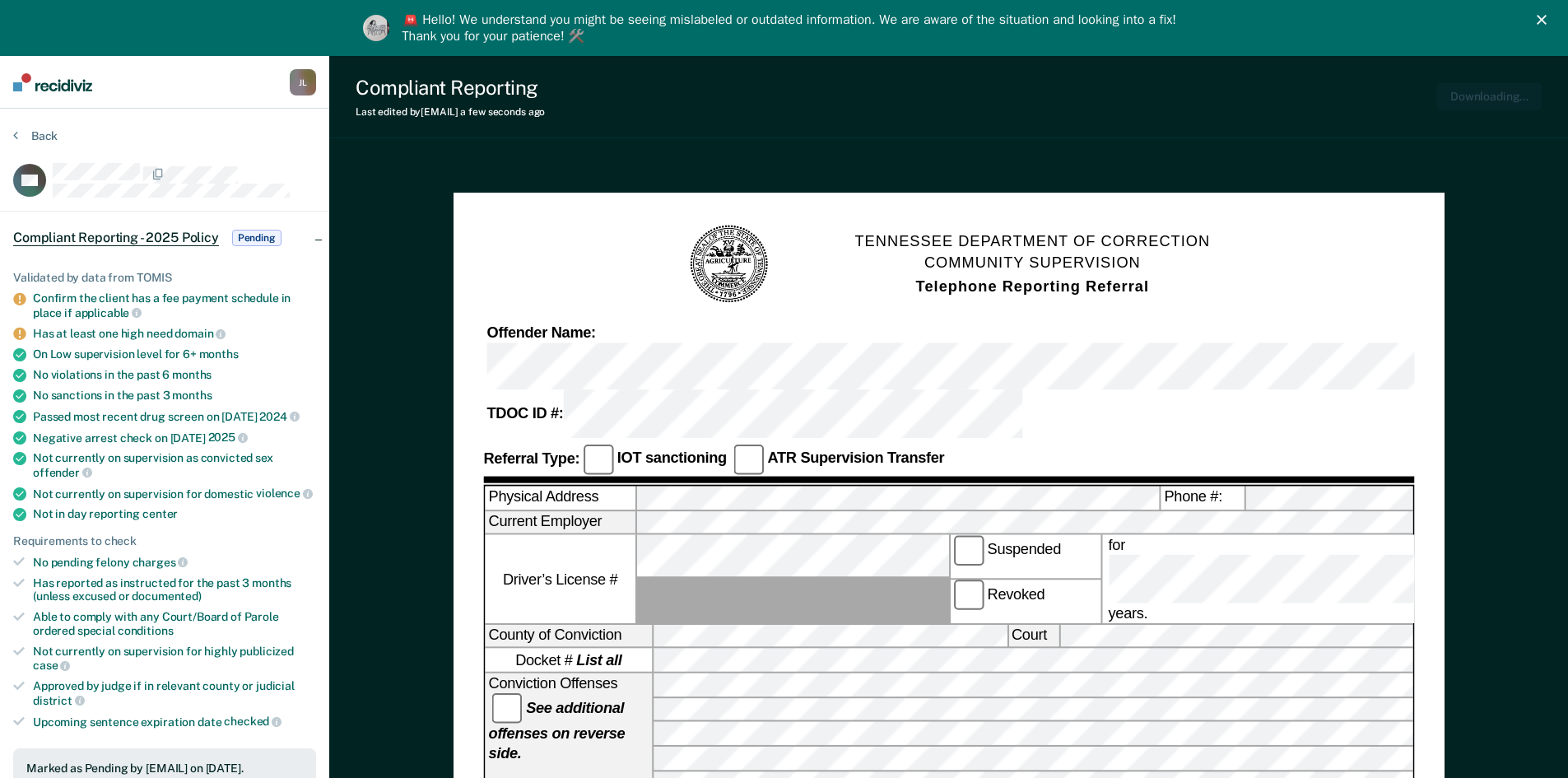 scroll, scrollTop: 0, scrollLeft: 0, axis: both 